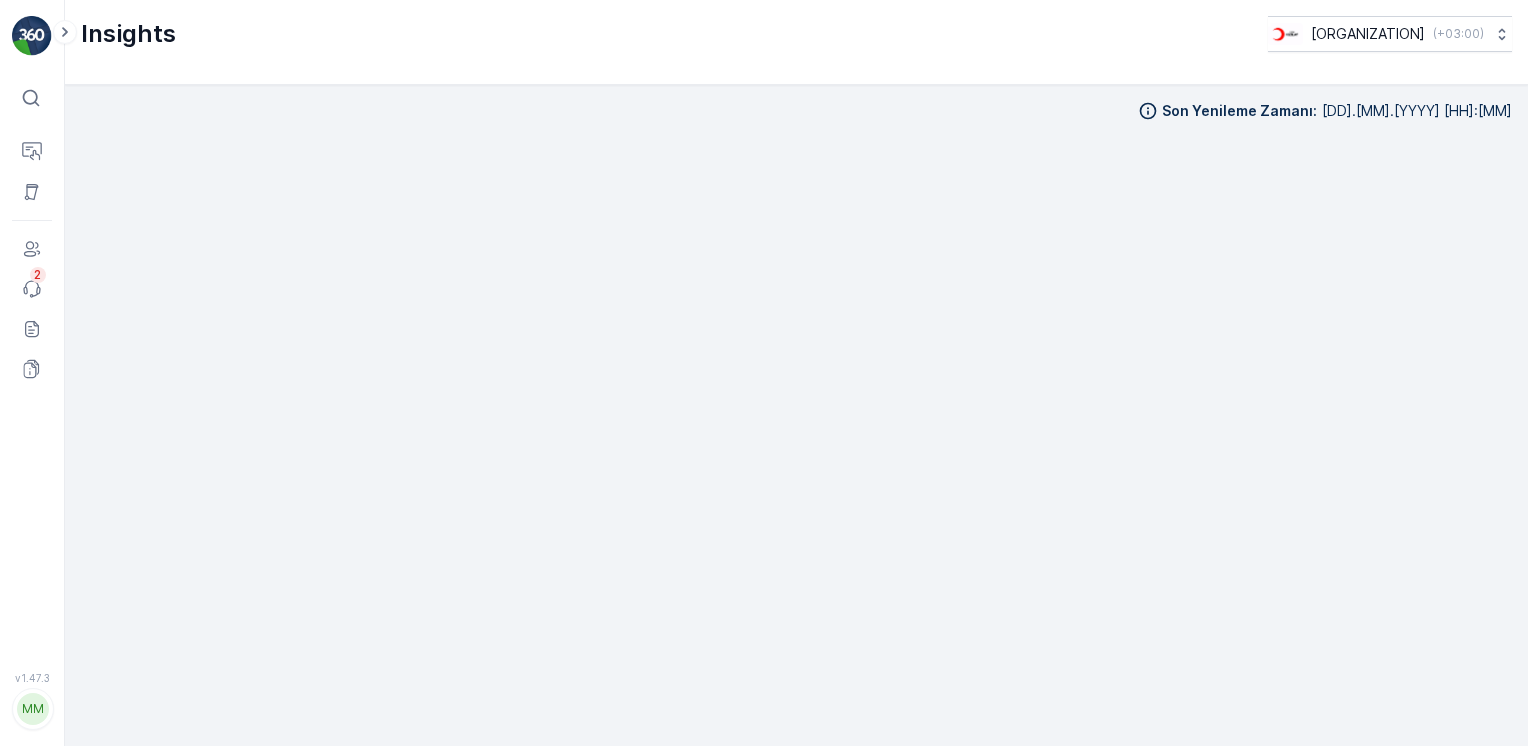 scroll, scrollTop: 0, scrollLeft: 0, axis: both 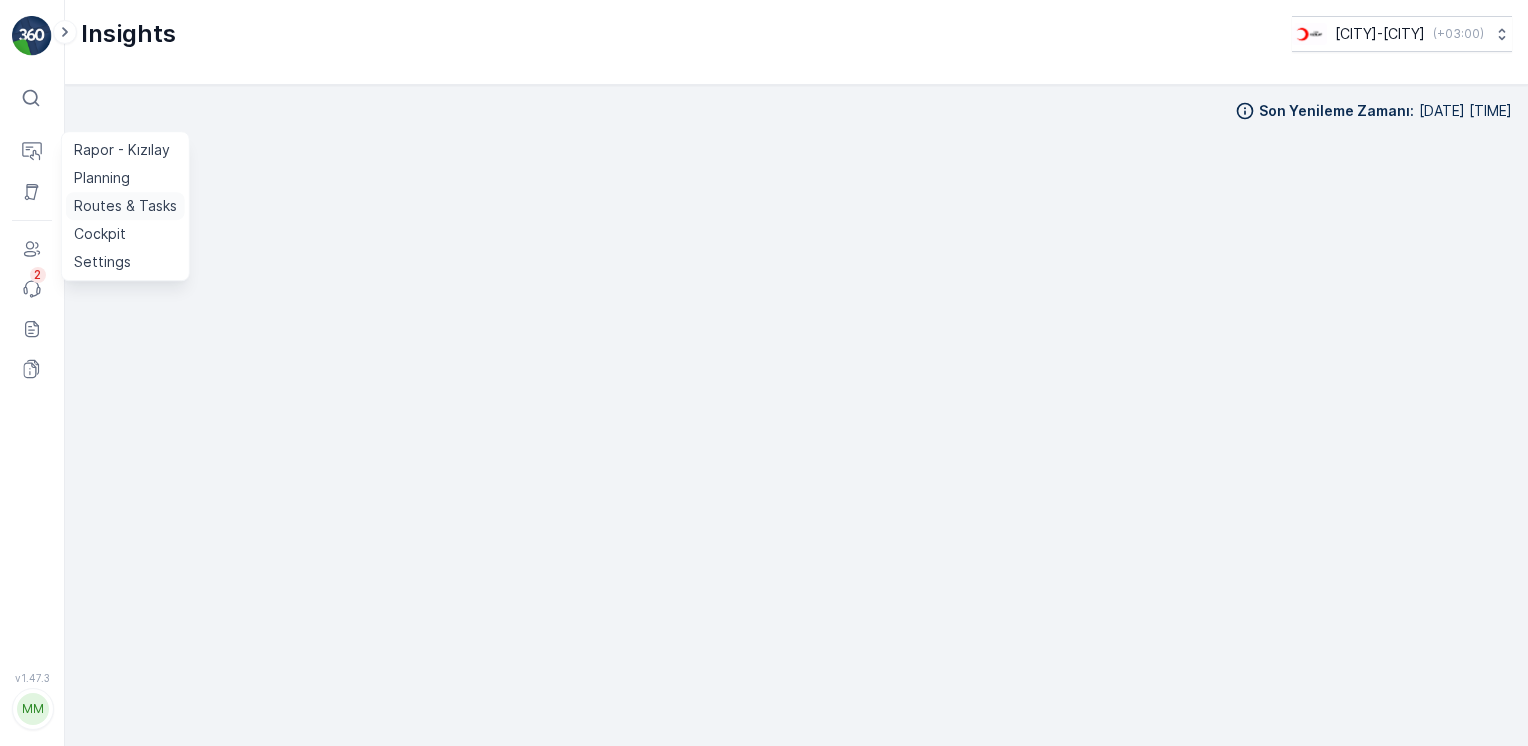 click on "Routes & Tasks" at bounding box center [125, 206] 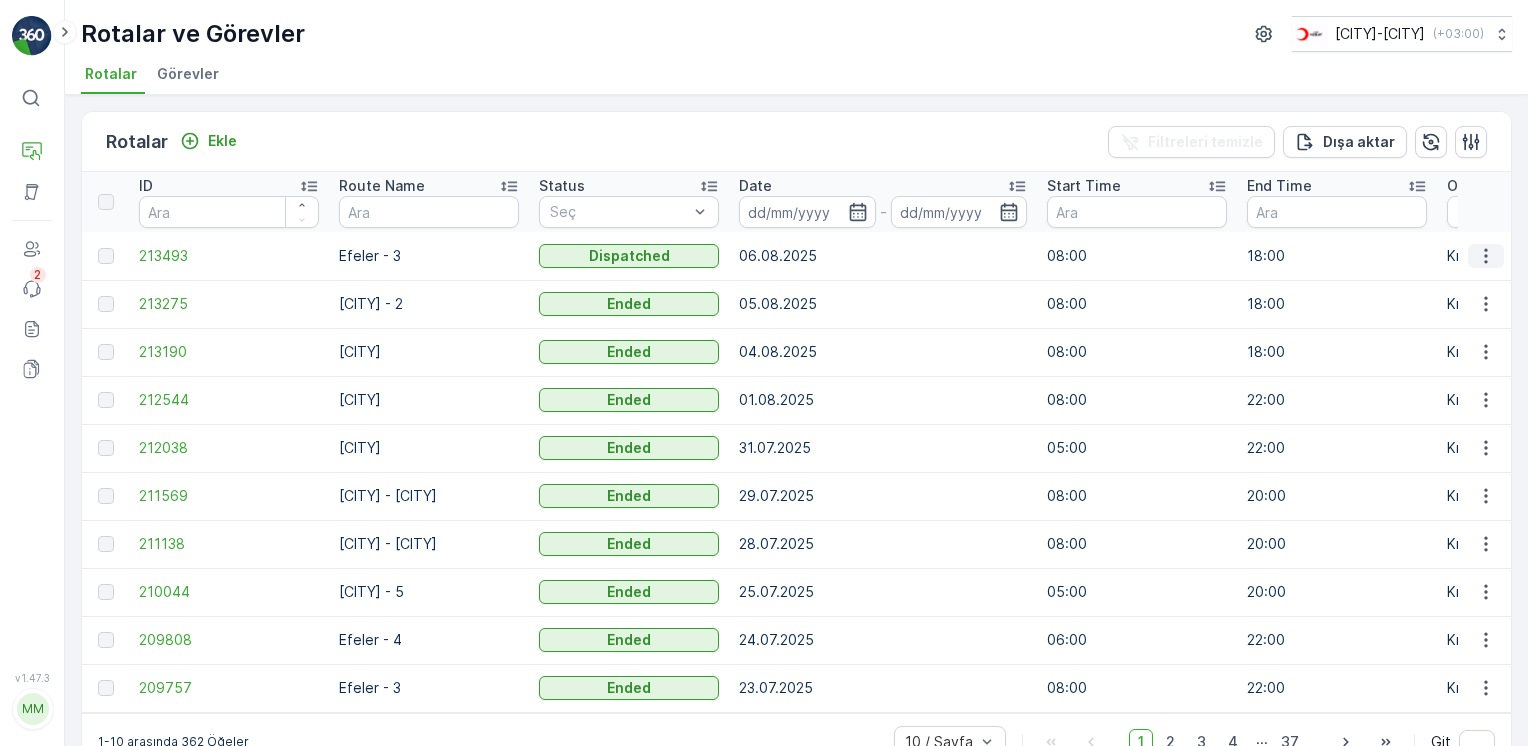 click 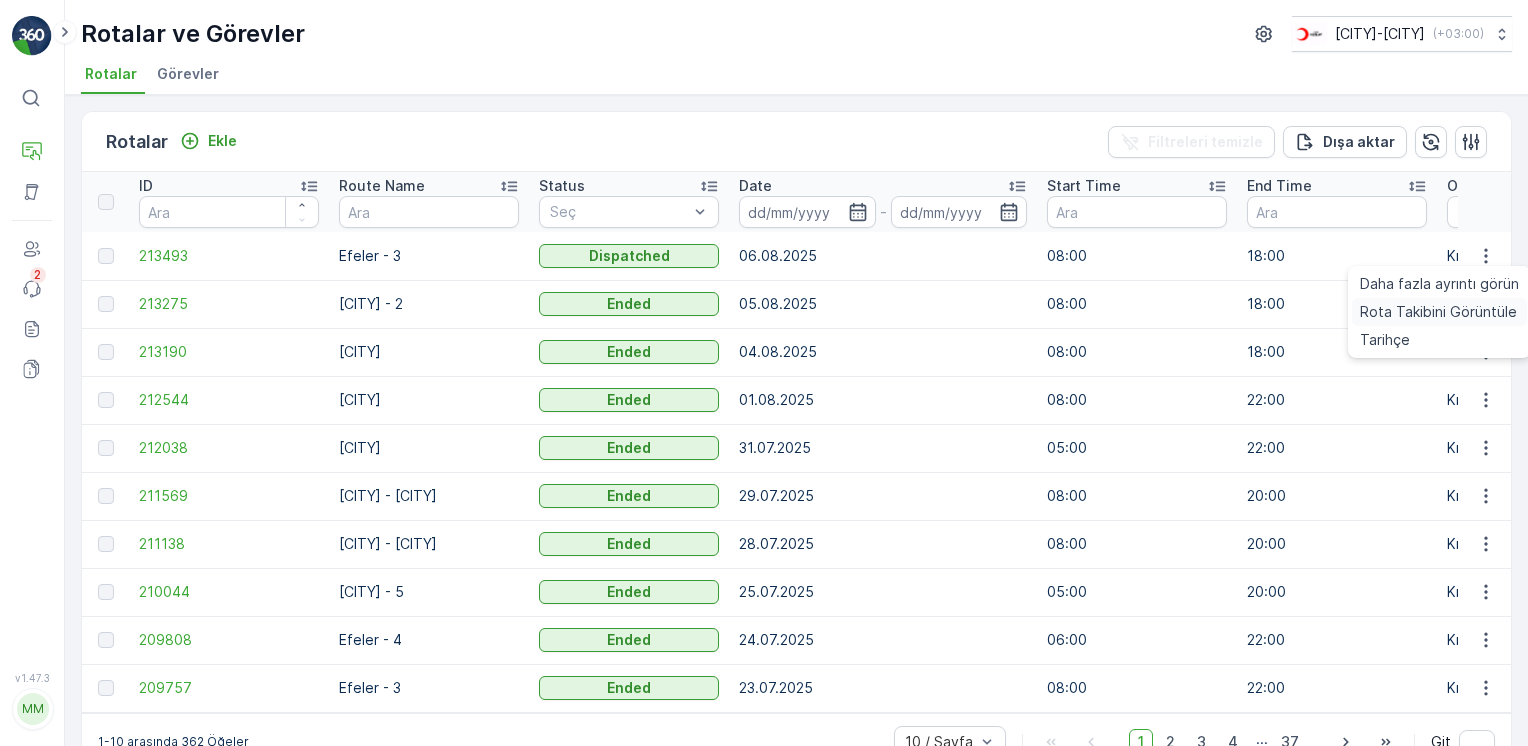 click on "Rota Takibini Görüntüle" at bounding box center (1438, 312) 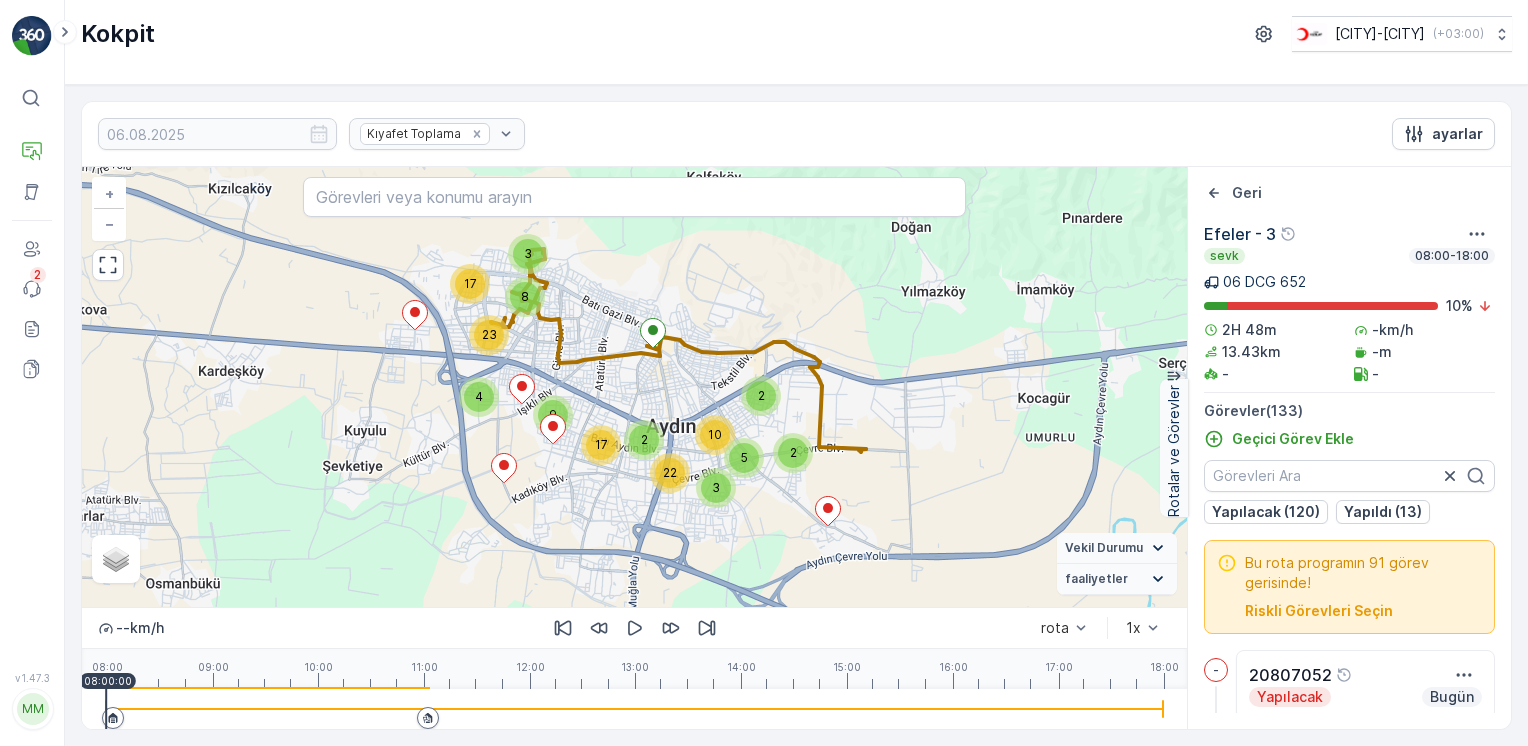 click 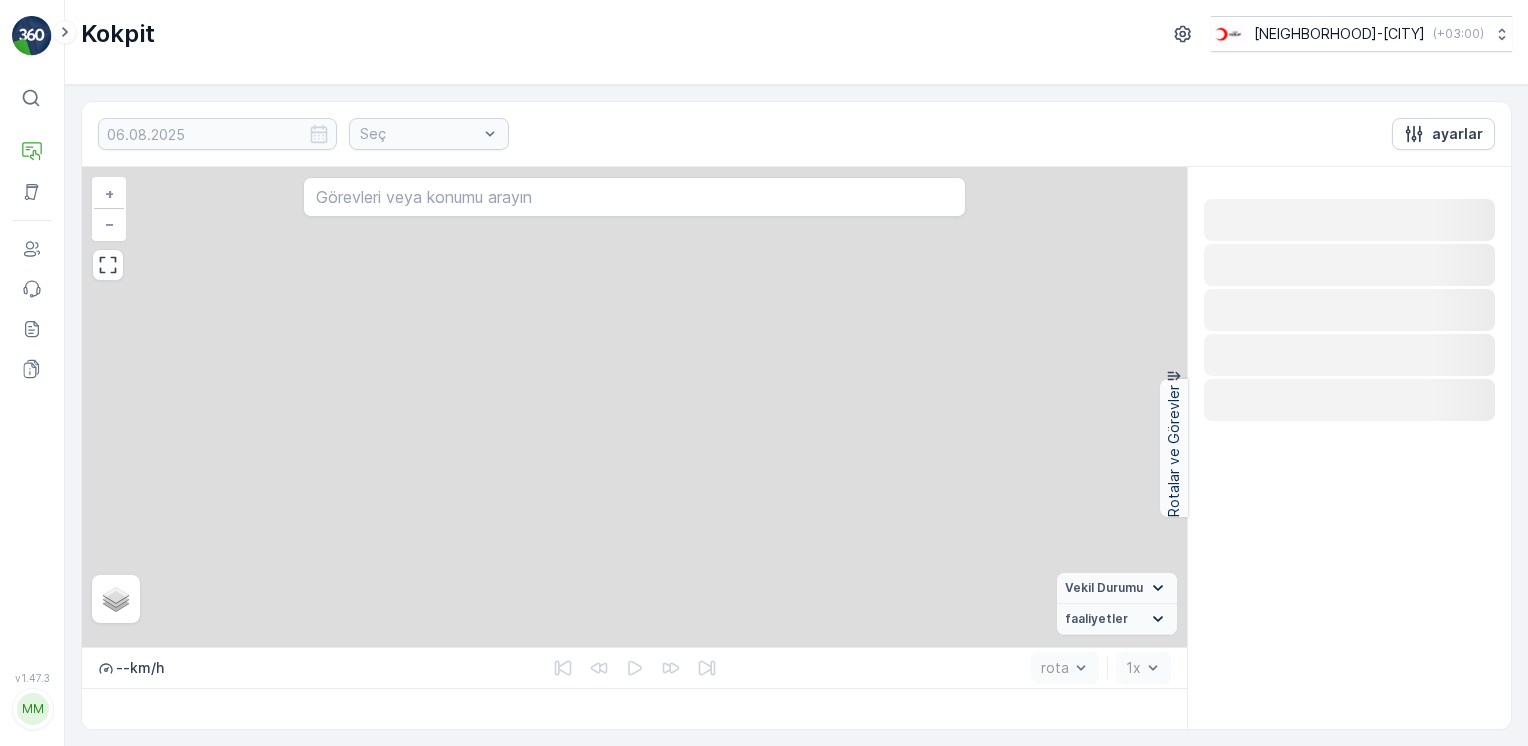 scroll, scrollTop: 0, scrollLeft: 0, axis: both 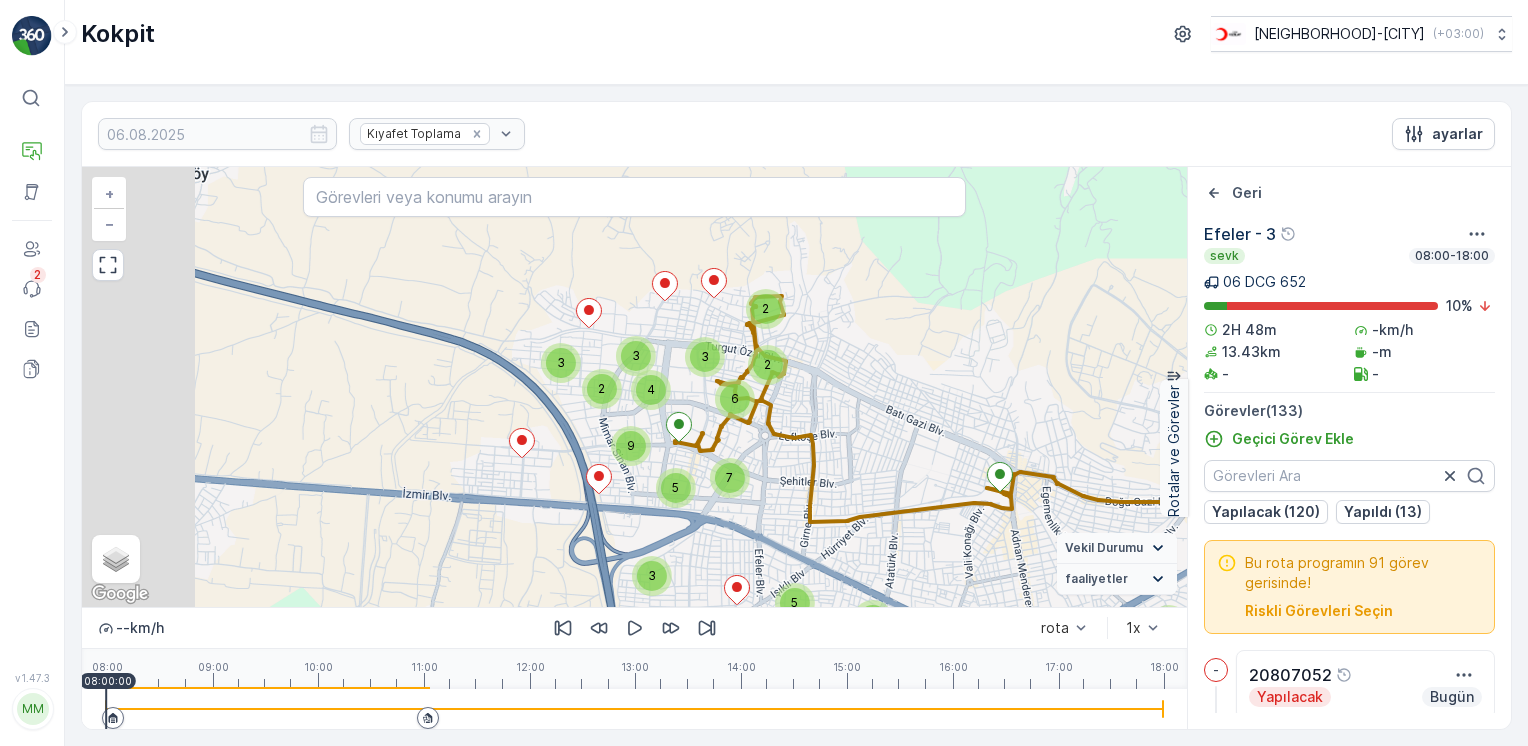drag, startPoint x: 504, startPoint y: 282, endPoint x: 705, endPoint y: 400, distance: 233.07724 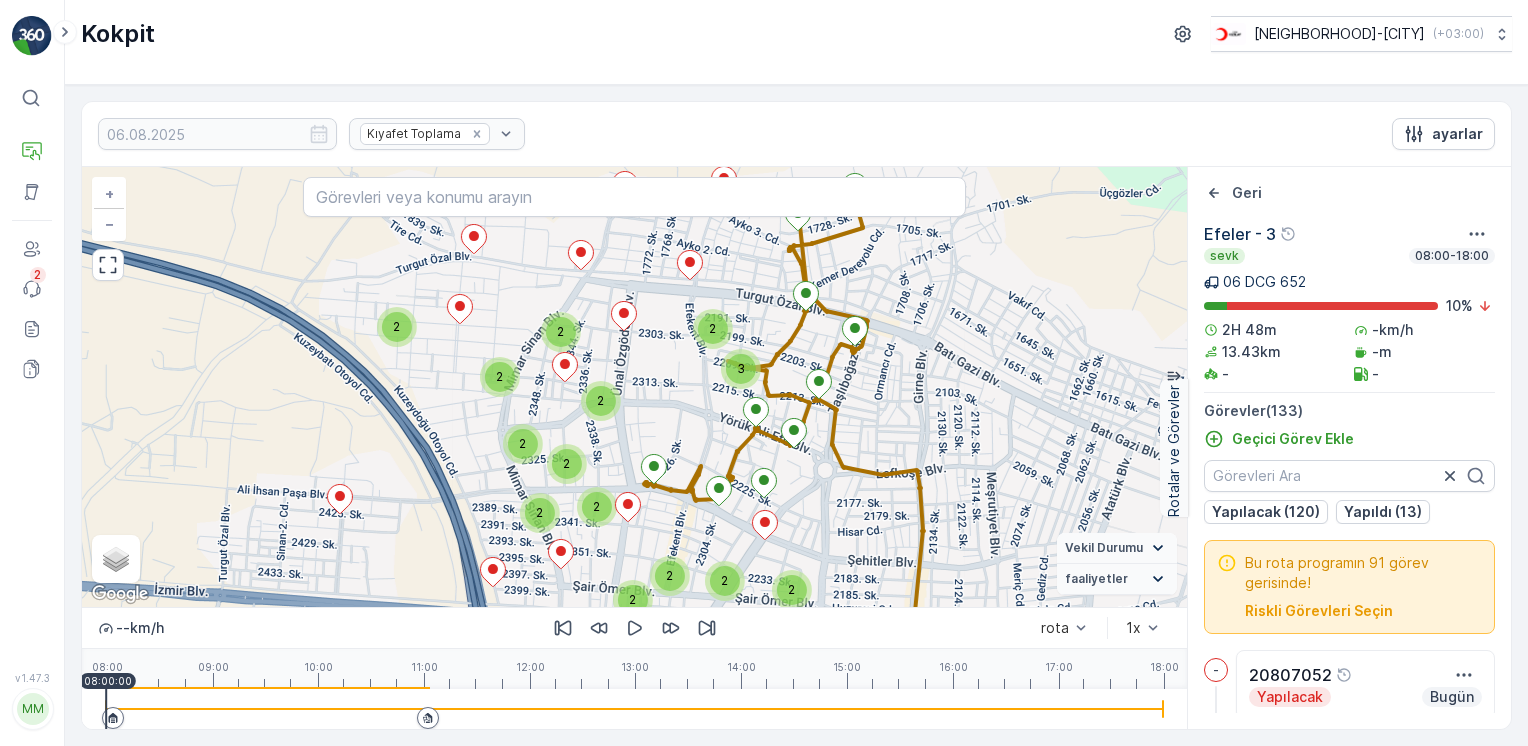 click 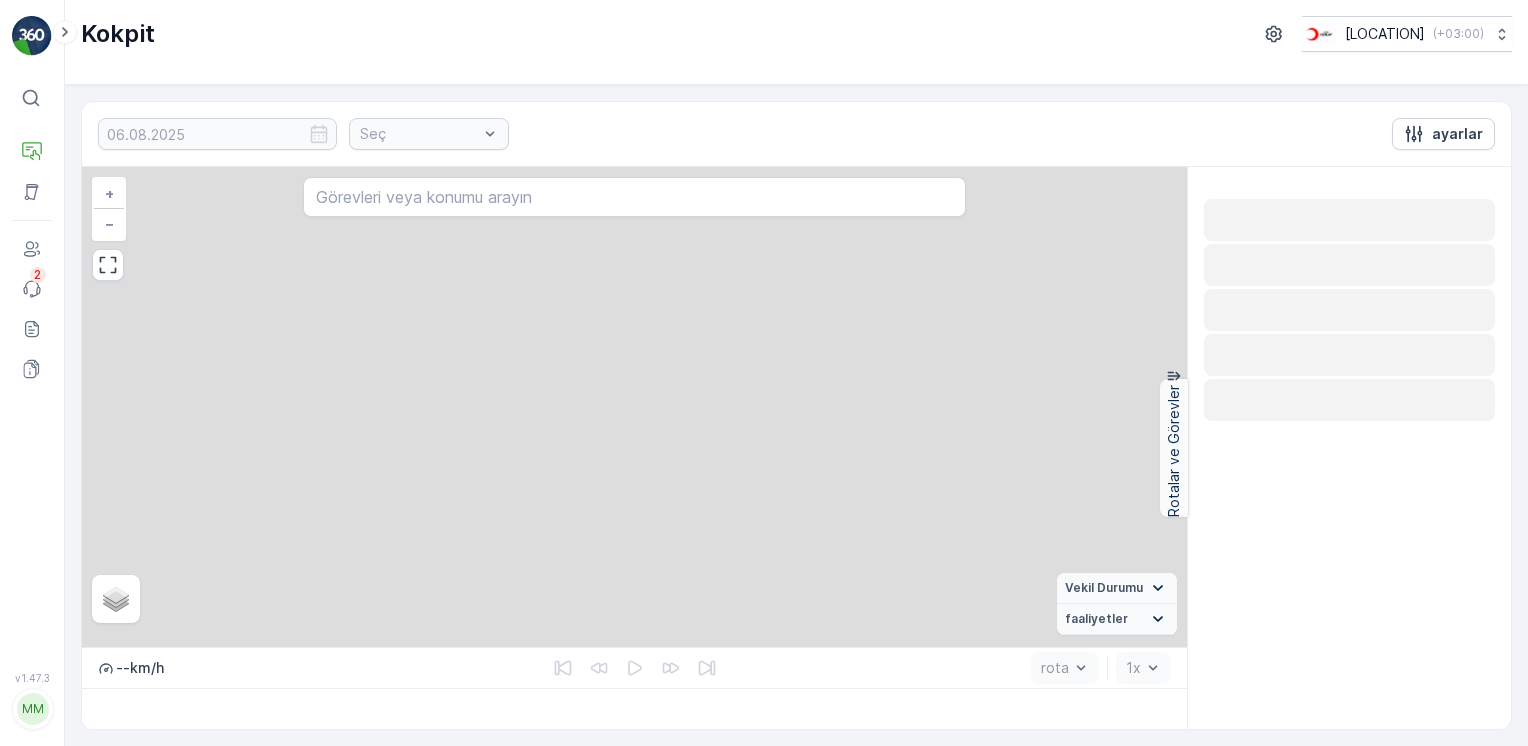 scroll, scrollTop: 0, scrollLeft: 0, axis: both 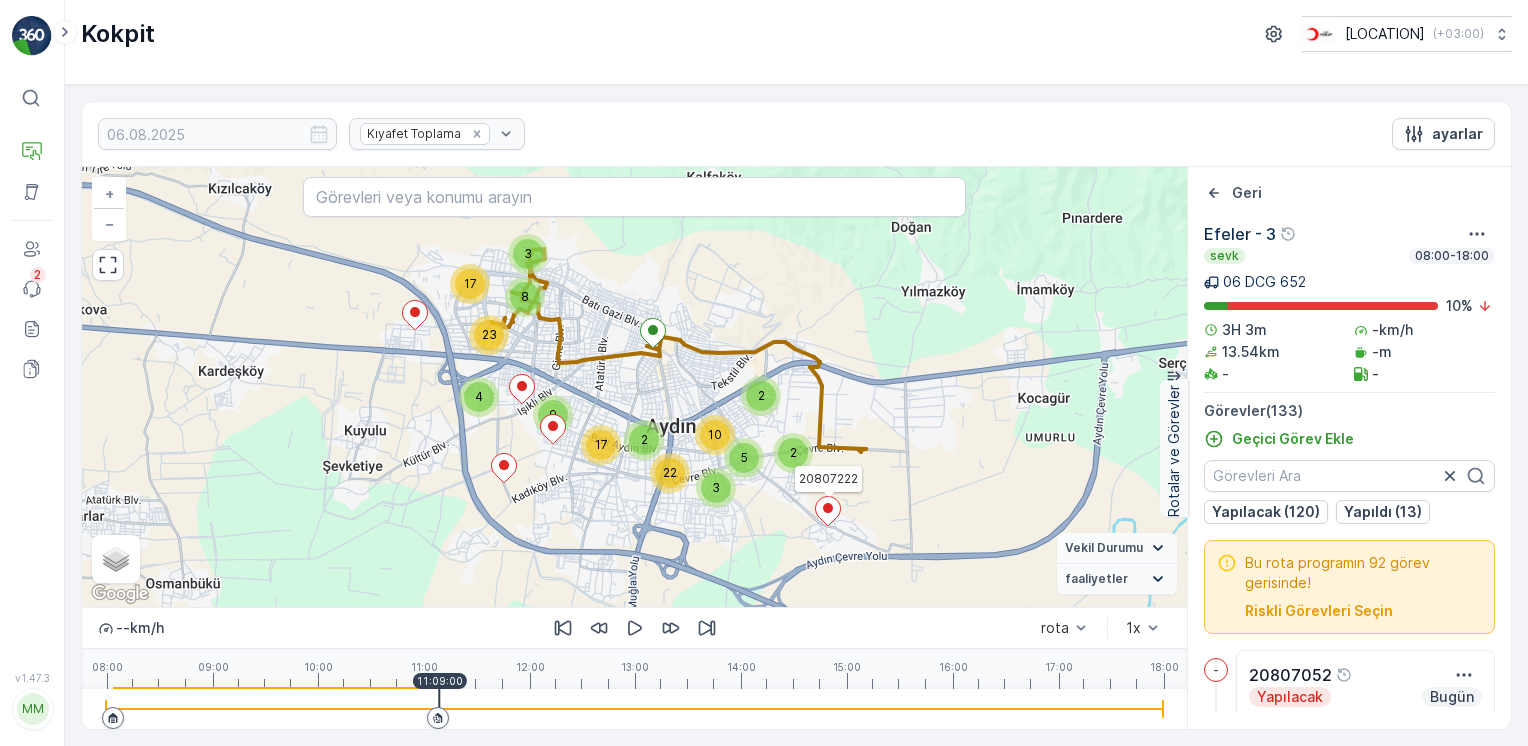 click 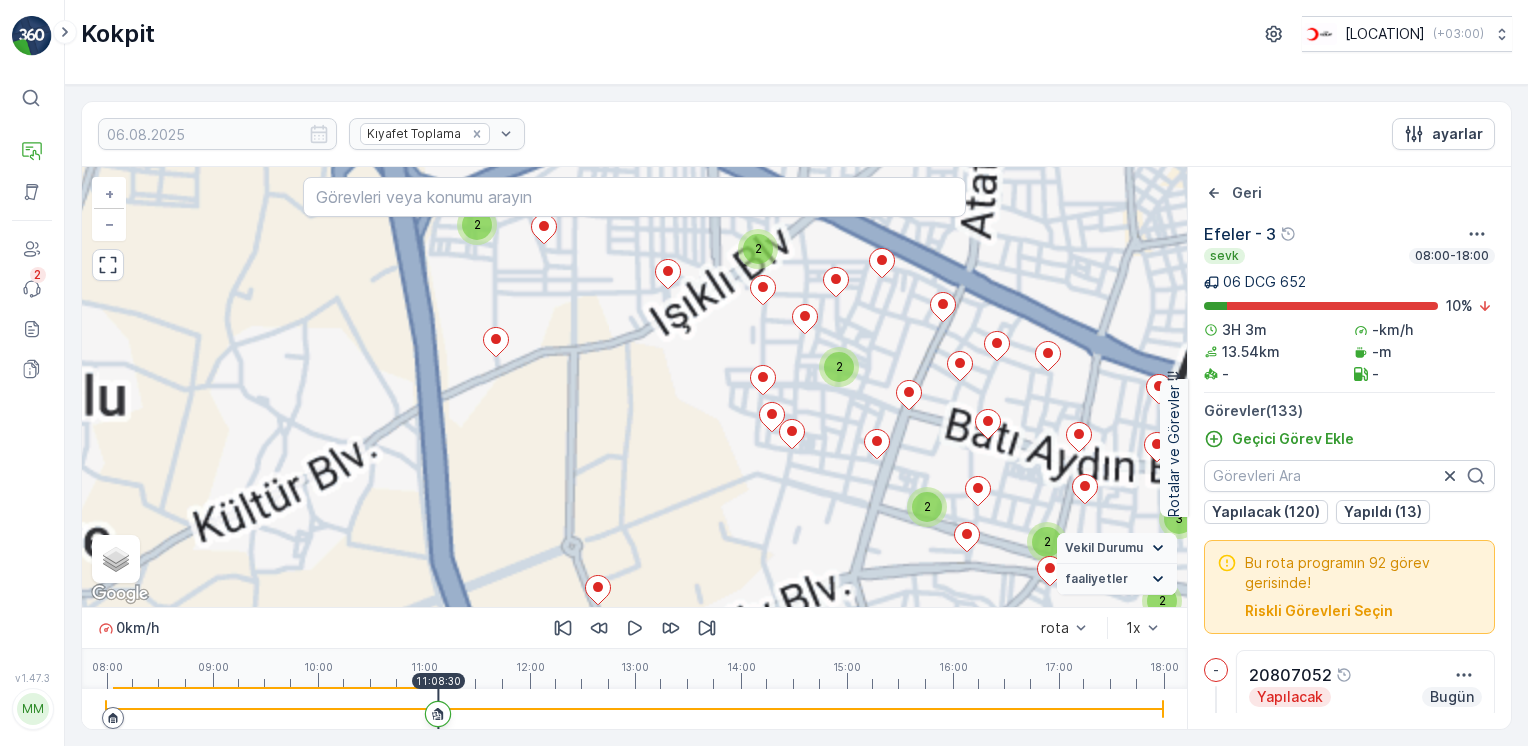 drag, startPoint x: 549, startPoint y: 305, endPoint x: 516, endPoint y: 538, distance: 235.3253 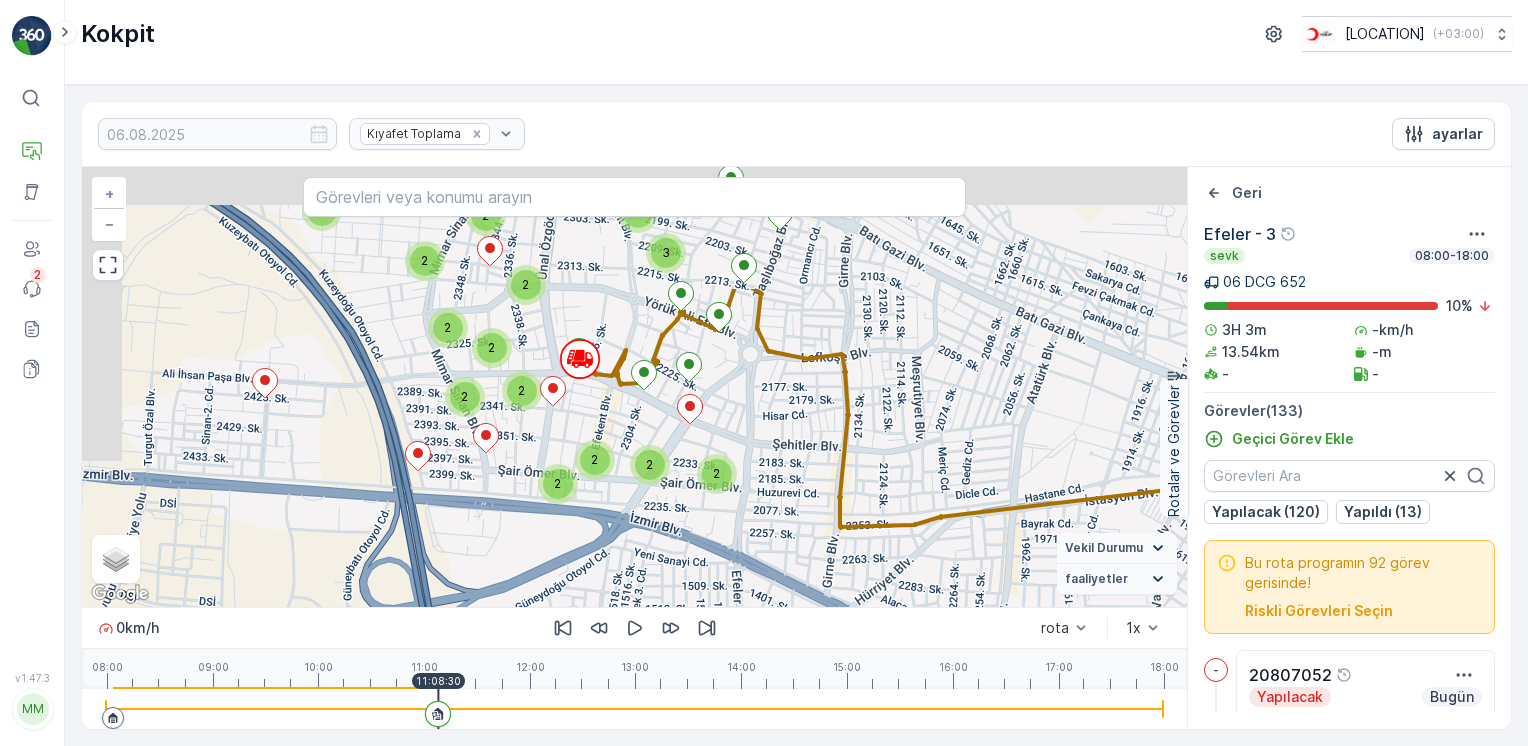 drag, startPoint x: 556, startPoint y: 392, endPoint x: 494, endPoint y: 305, distance: 106.83164 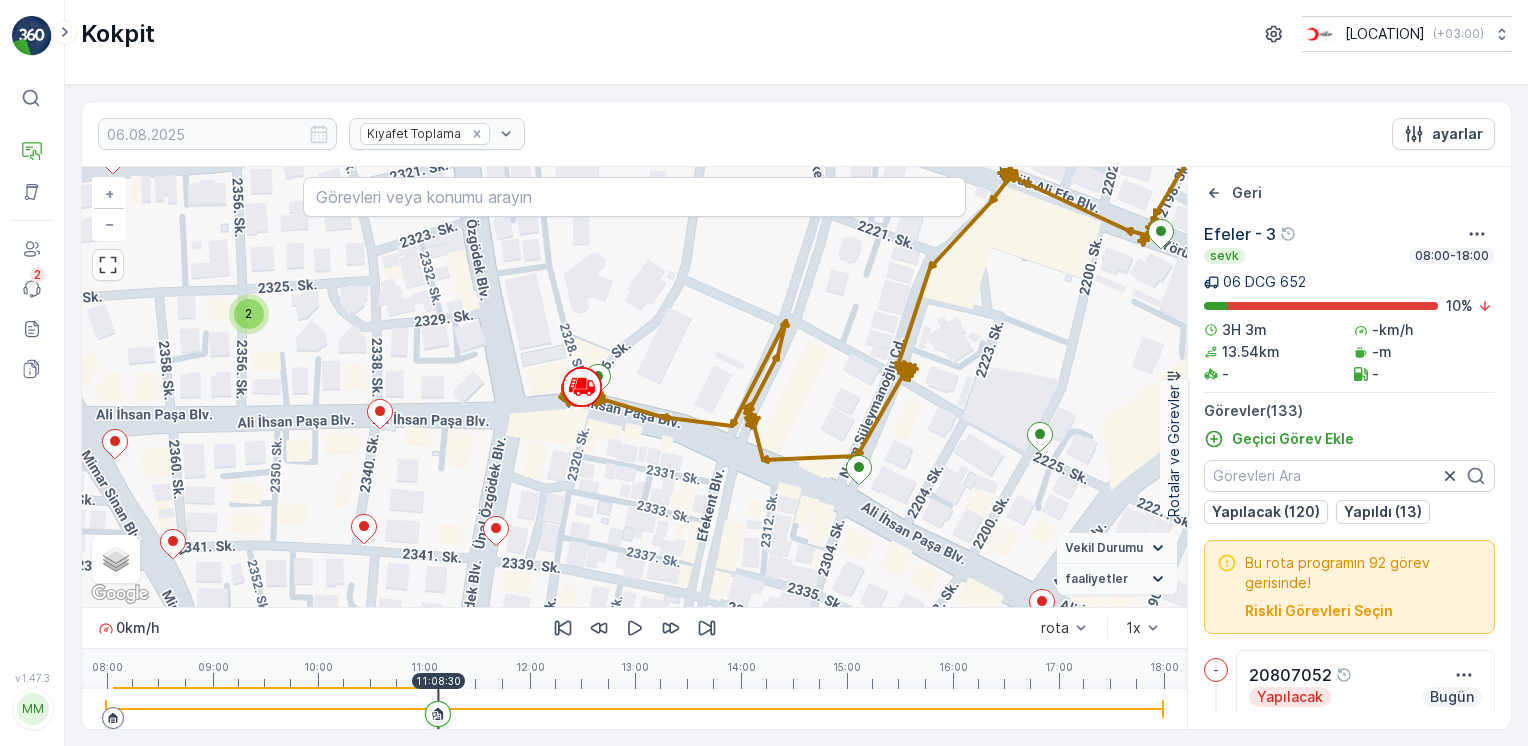 drag, startPoint x: 628, startPoint y: 414, endPoint x: 664, endPoint y: 473, distance: 69.115845 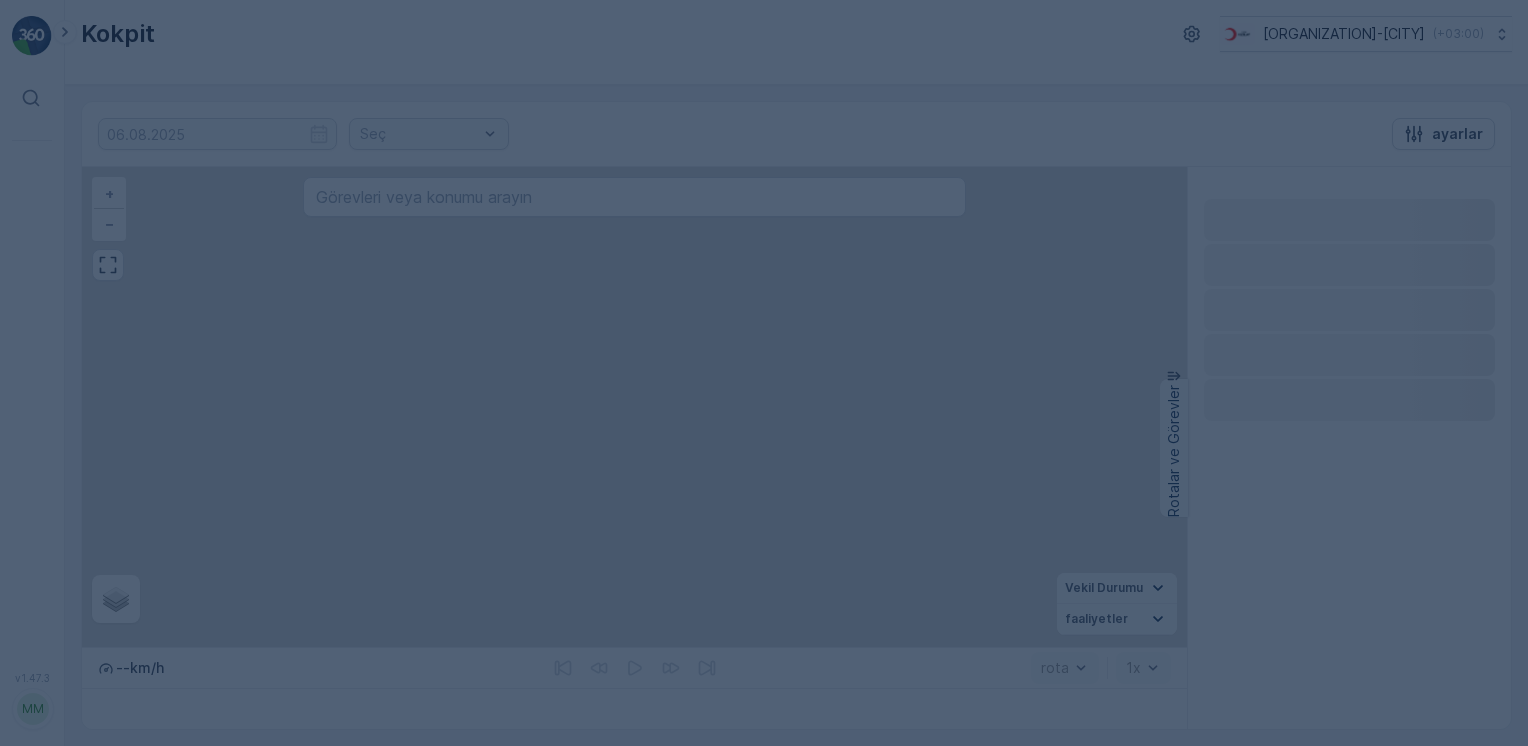 scroll, scrollTop: 0, scrollLeft: 0, axis: both 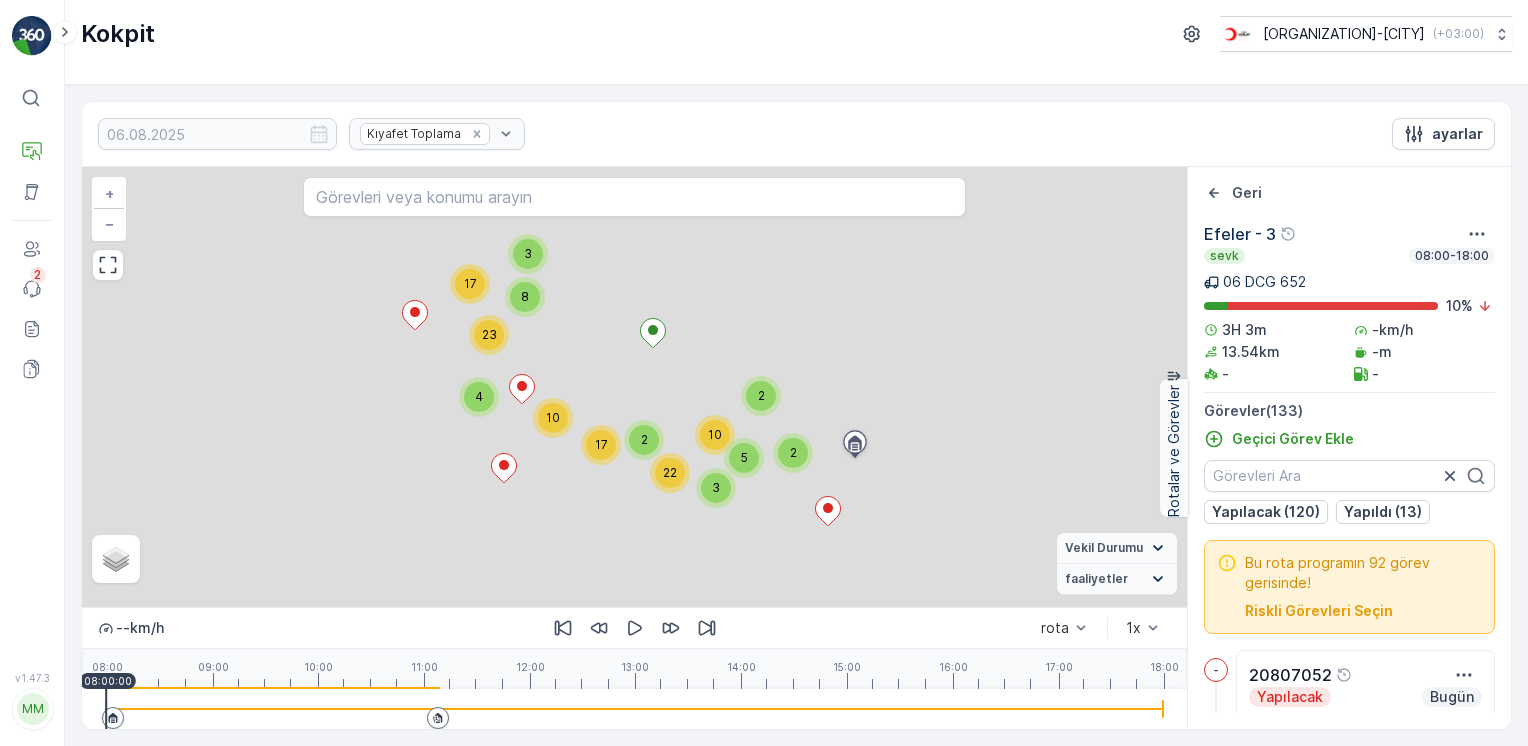 click 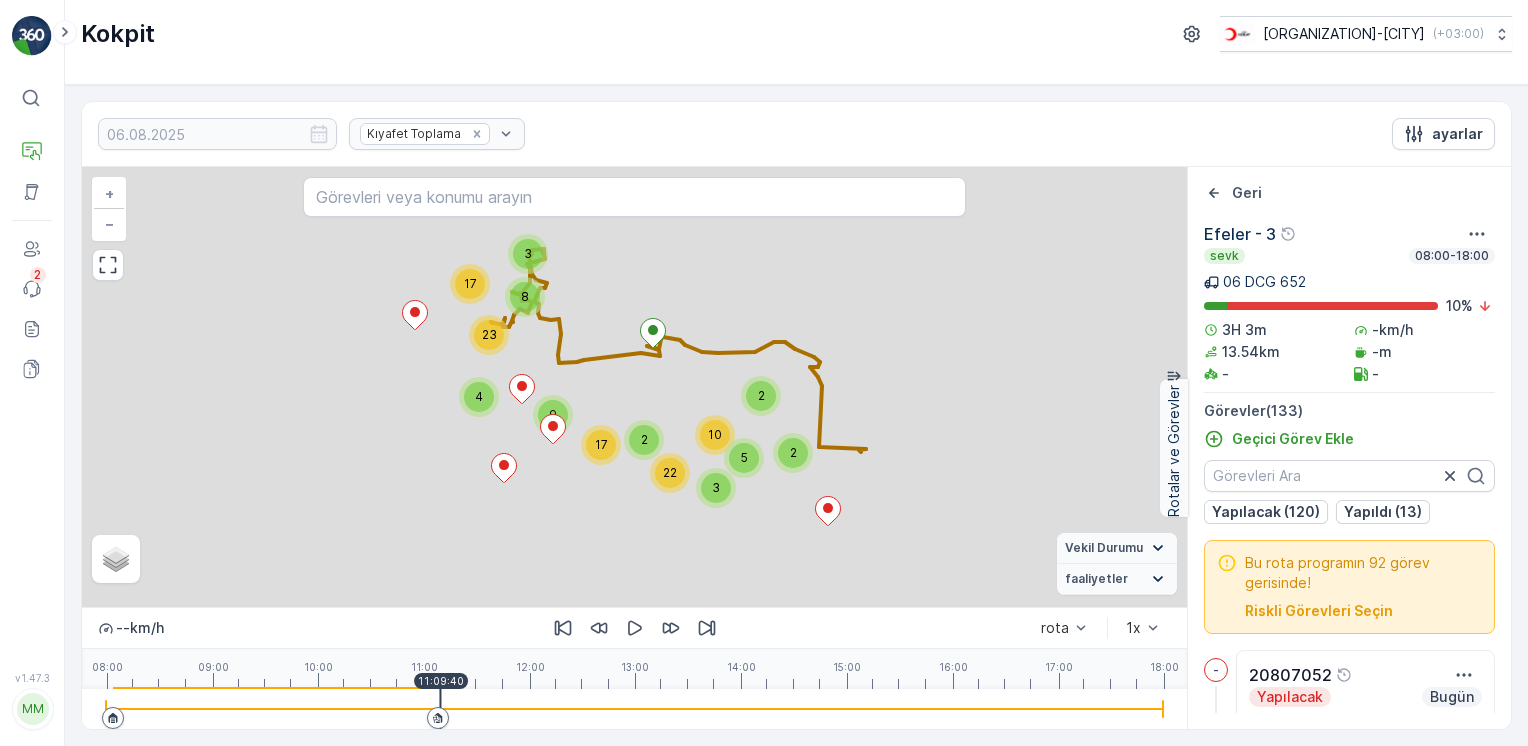 click 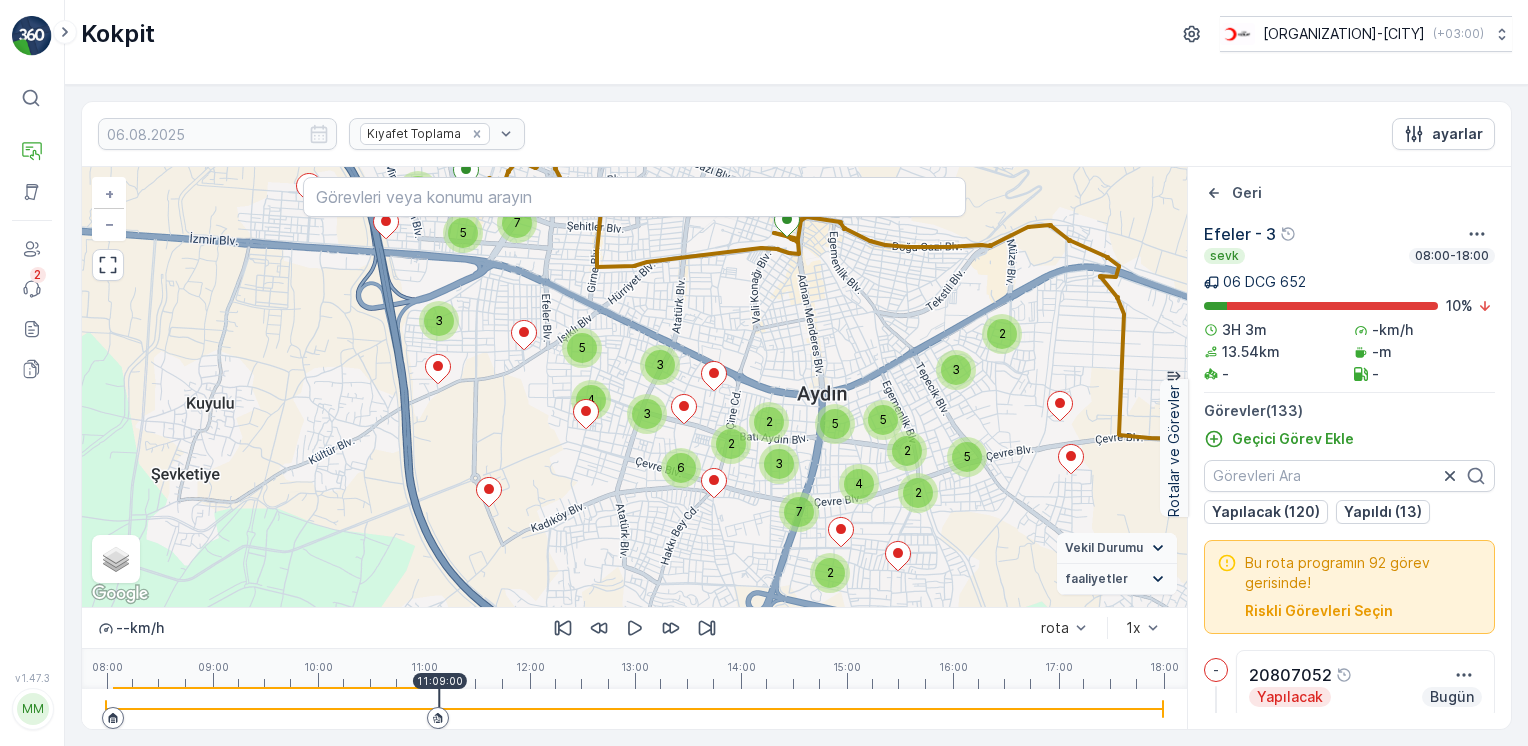 click 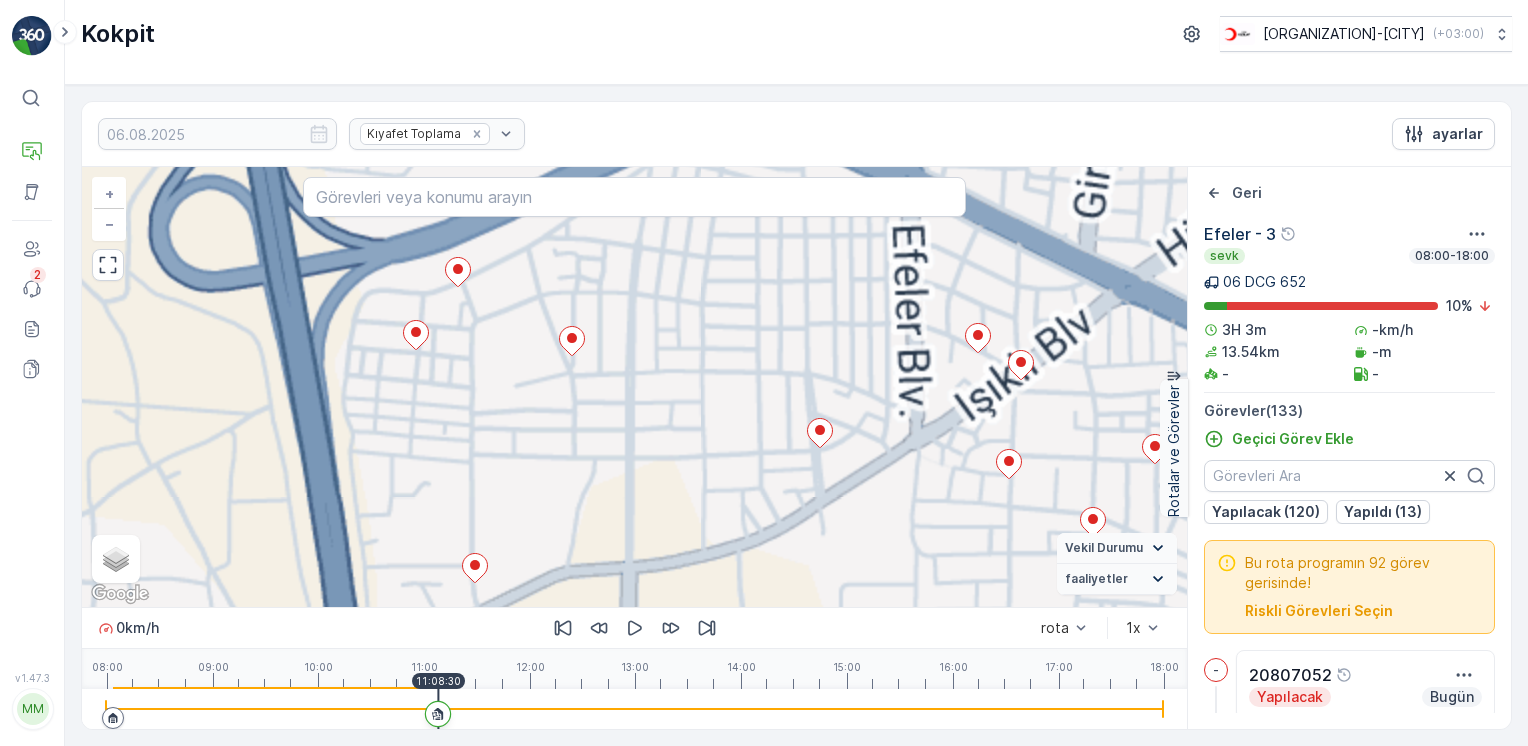 drag, startPoint x: 508, startPoint y: 278, endPoint x: 533, endPoint y: 504, distance: 227.37854 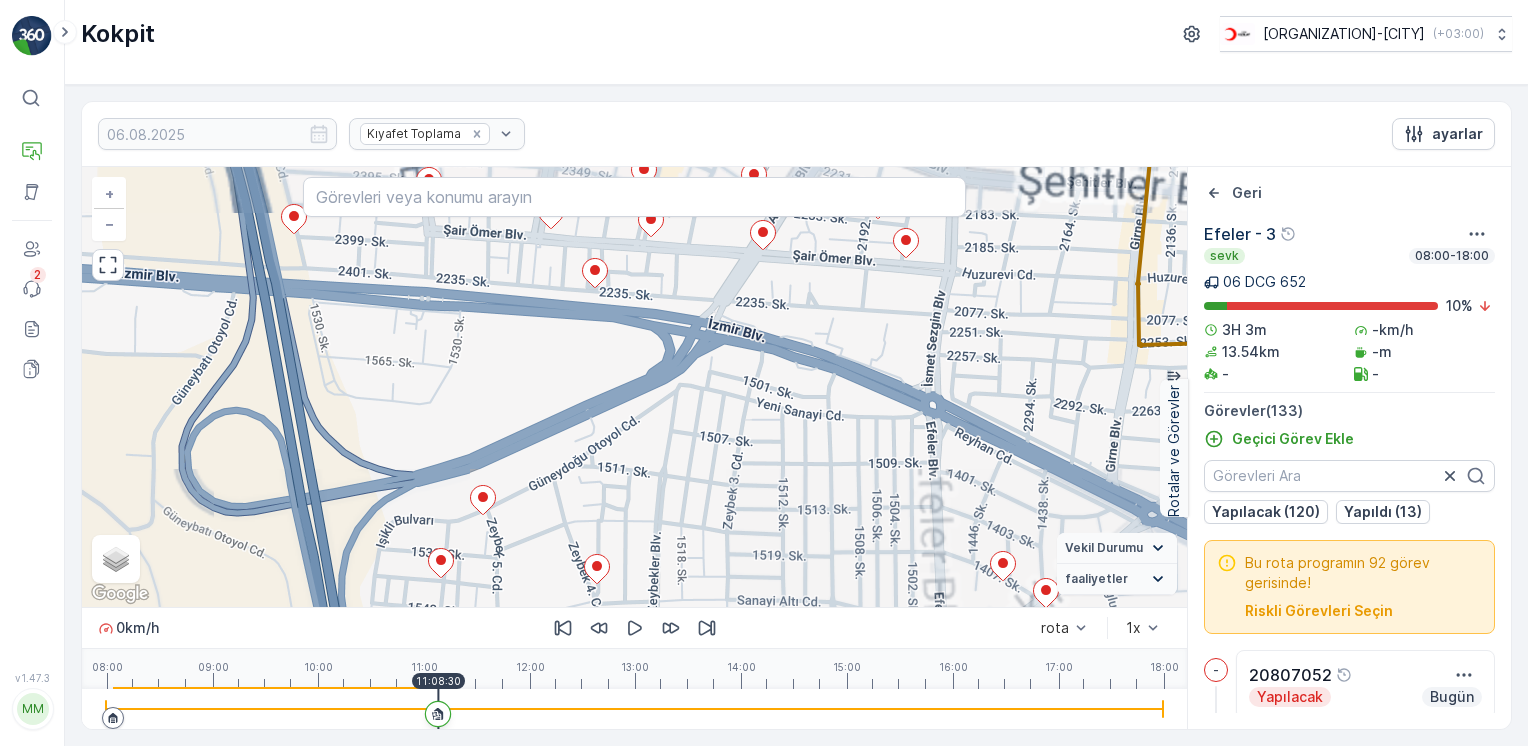 click on "2 + −  Uydu  Yol haritası  Arazi  Karışık  Leaflet Keyboard shortcuts Map Data Map data ©2025 Map data ©2025 100 m  Click to toggle between metric and imperial units Terms Report a map error Vekil Durumu Hareket halinde Sabit faaliyetler Başlangıç noktası Bitiş noktası YAKIT İmha etmek mola hız sınırı" at bounding box center (634, 387) 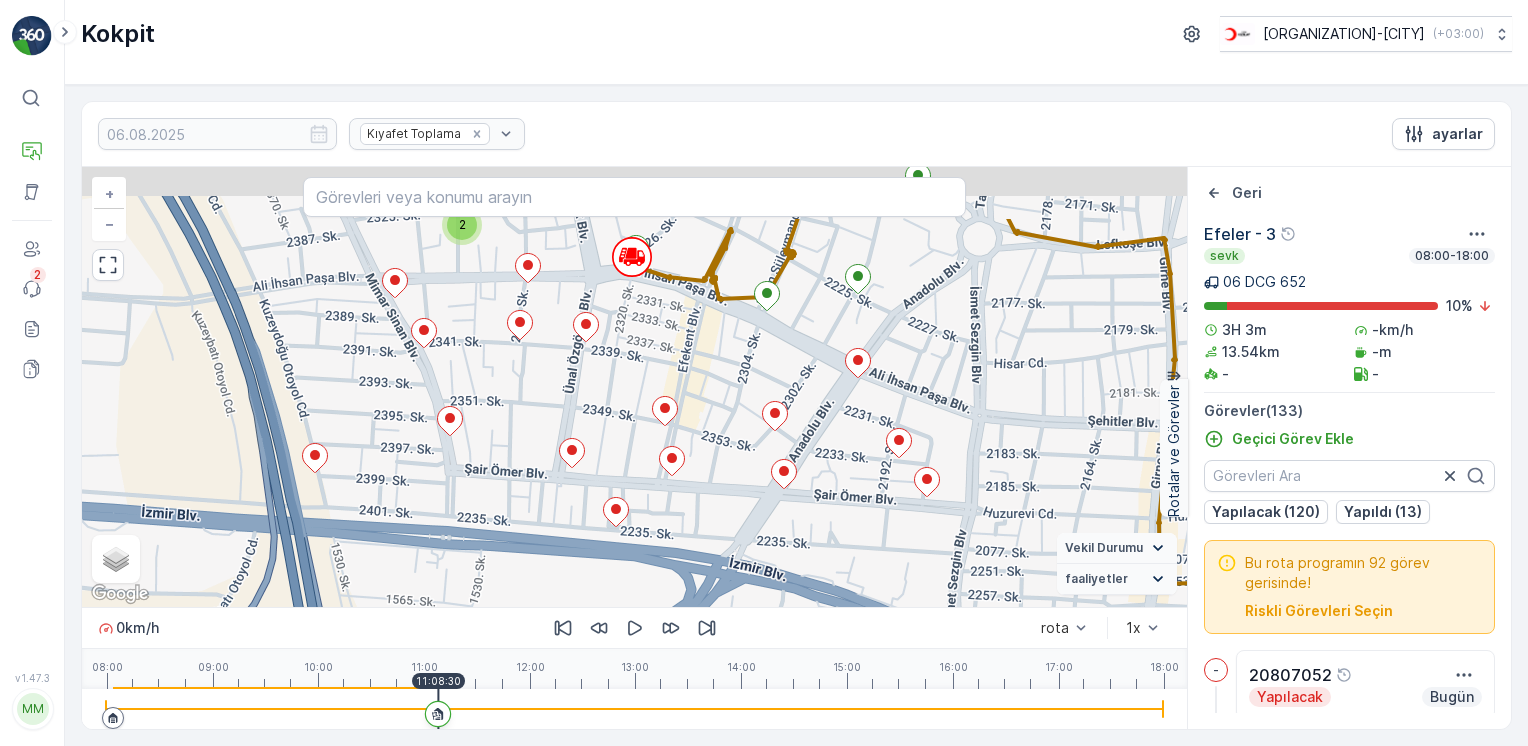 click on "2 + −  Uydu  Yol haritası  Arazi  Karışık  Leaflet Keyboard shortcuts Map Data Map data ©2025 Map data ©2025 100 m  Click to toggle between metric and imperial units Terms Report a map error Vekil Durumu Hareket halinde Sabit faaliyetler Başlangıç noktası Bitiş noktası YAKIT İmha etmek mola hız sınırı" at bounding box center [634, 387] 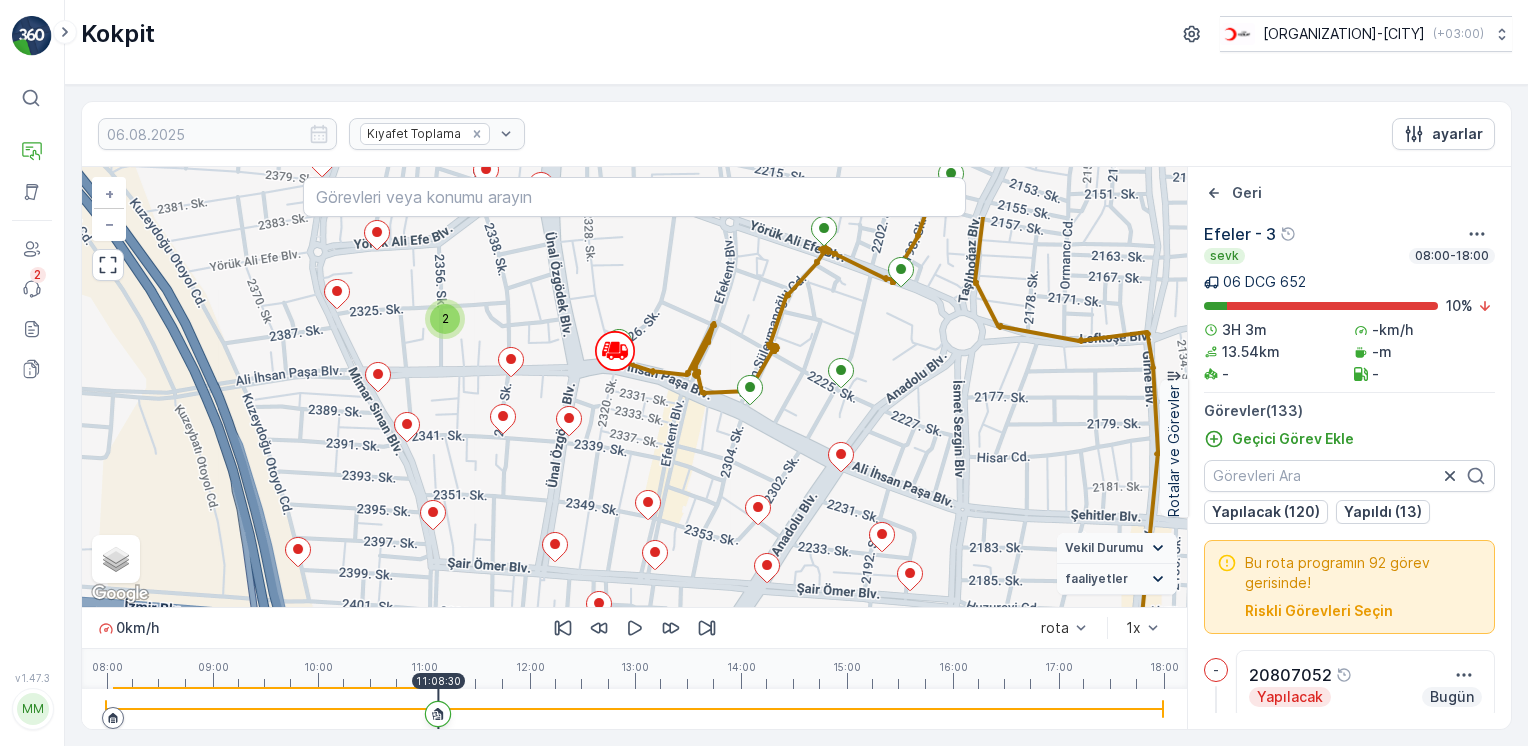 drag, startPoint x: 535, startPoint y: 427, endPoint x: 513, endPoint y: 502, distance: 78.160095 